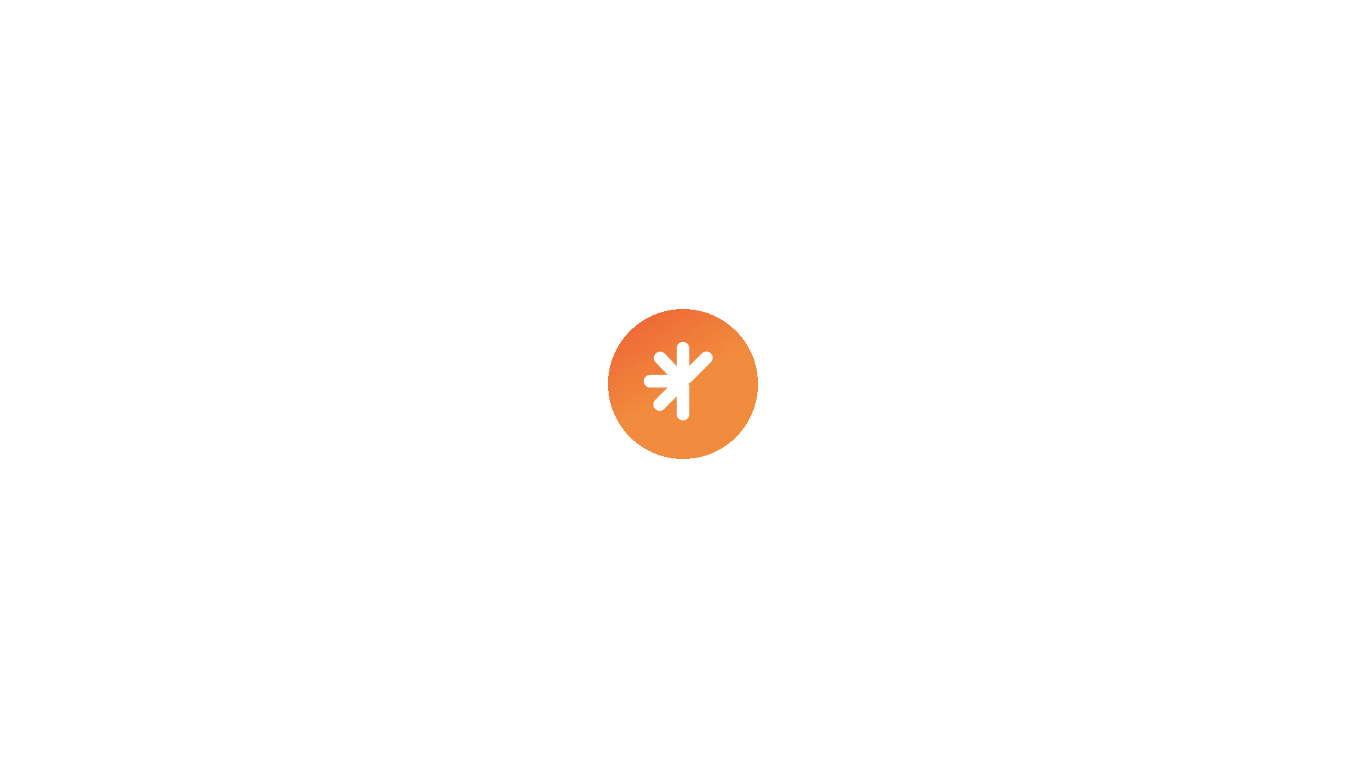 scroll, scrollTop: 0, scrollLeft: 0, axis: both 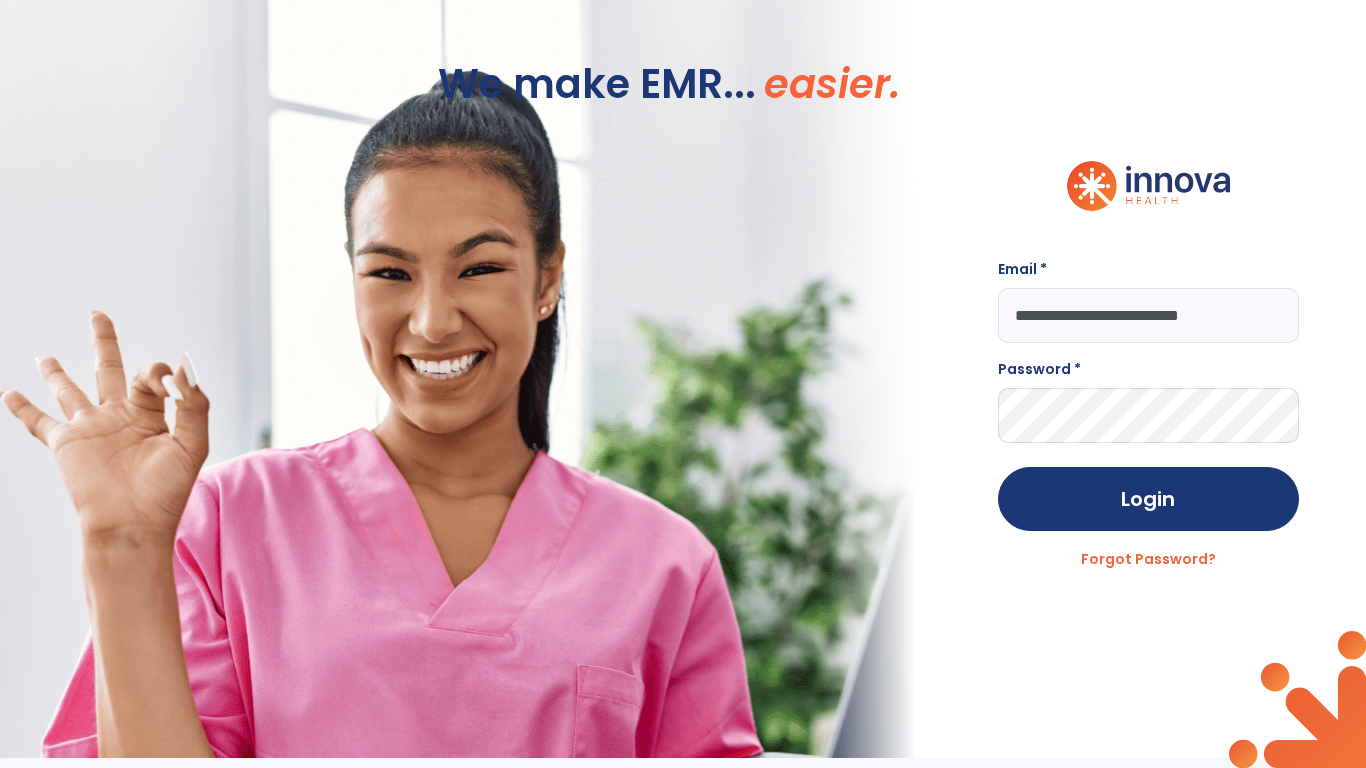 type on "**********" 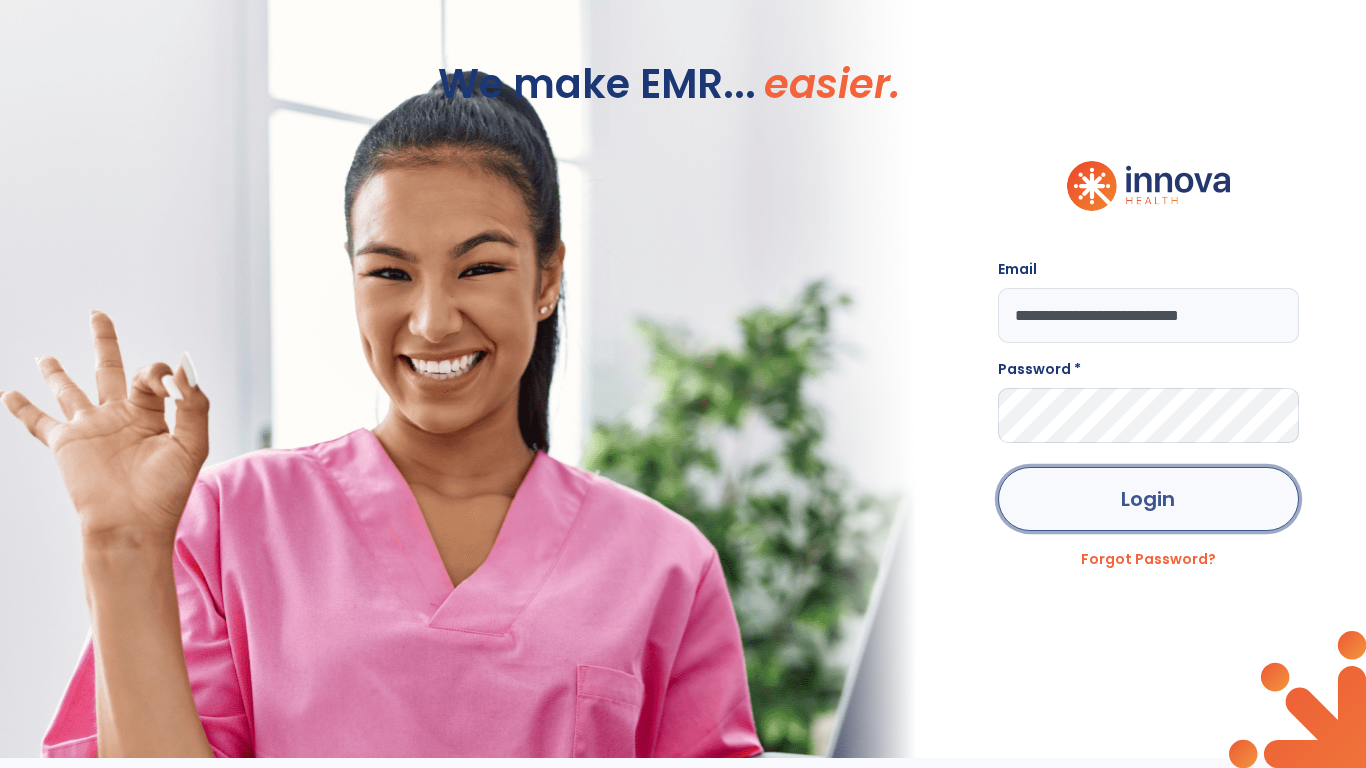 click on "Login" 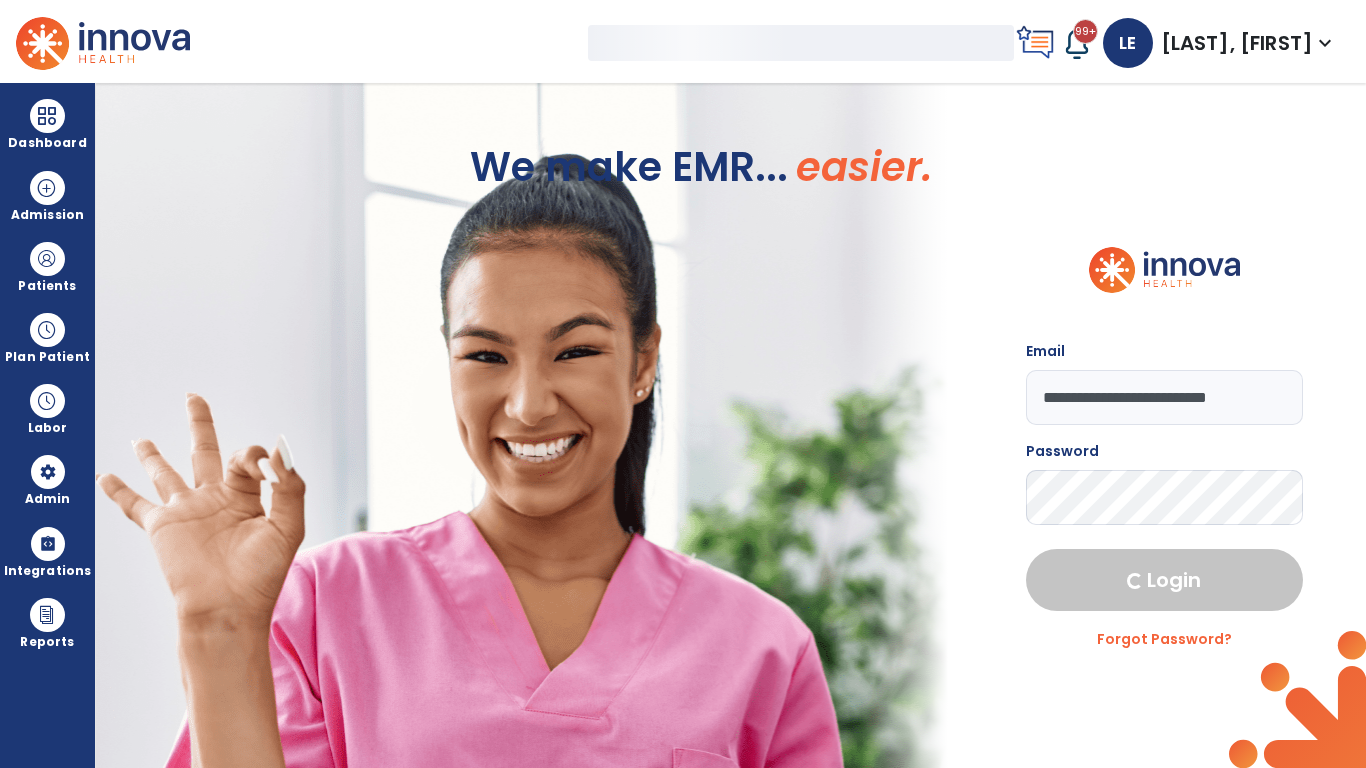 select on "***" 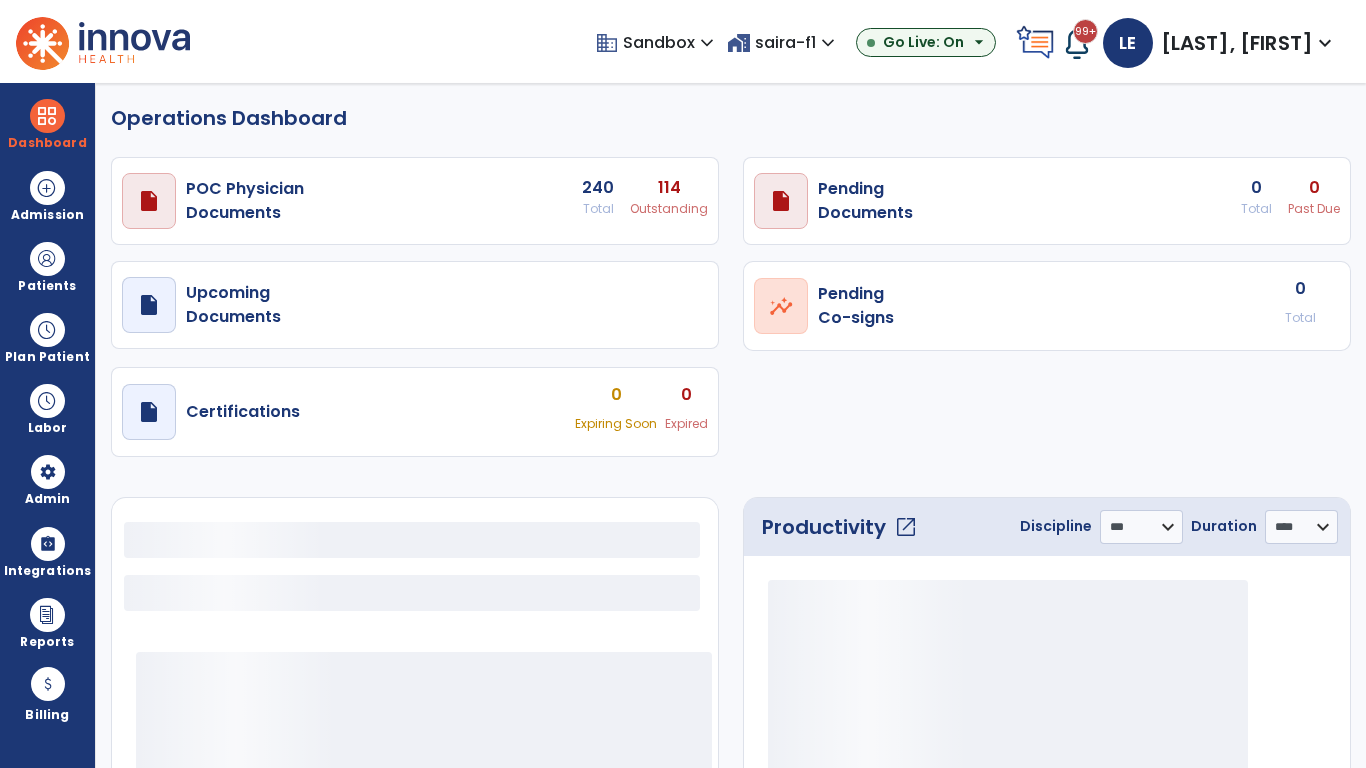 select on "***" 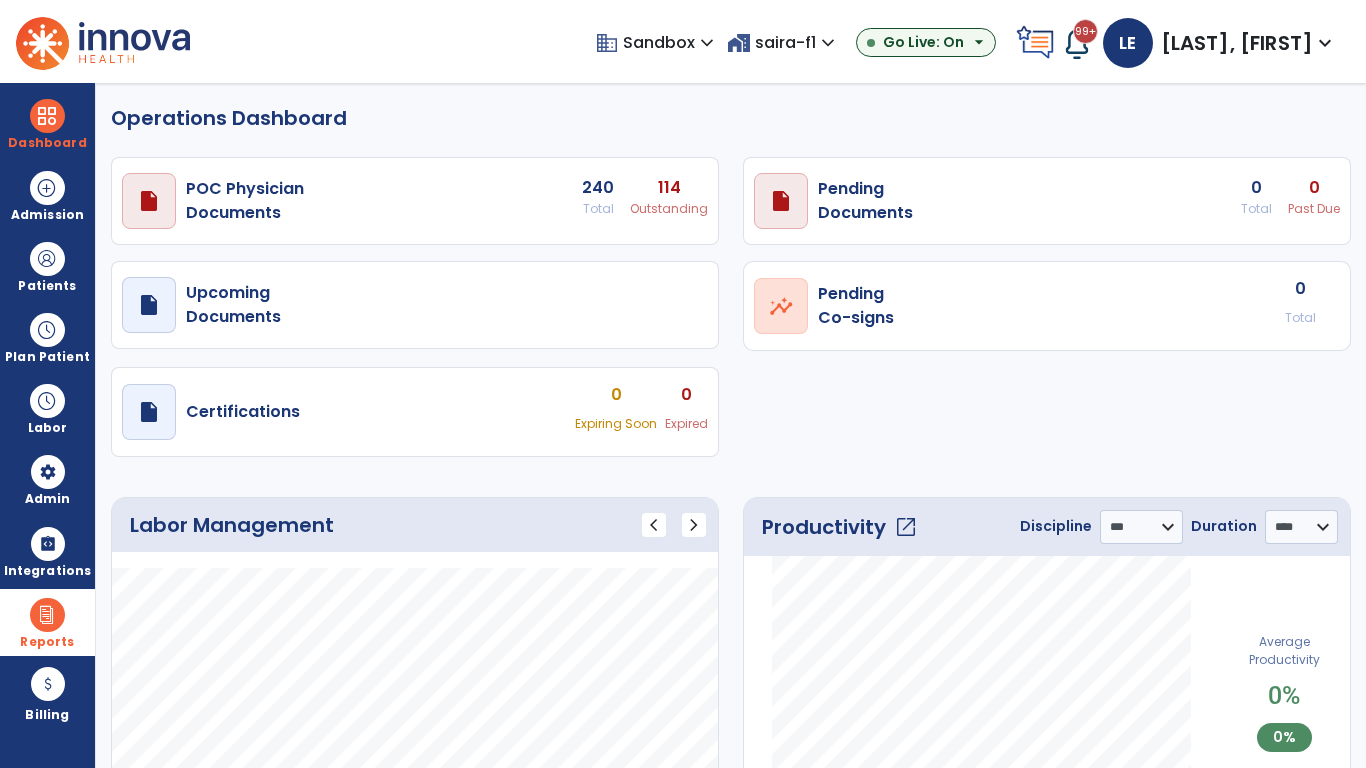 click at bounding box center (47, 615) 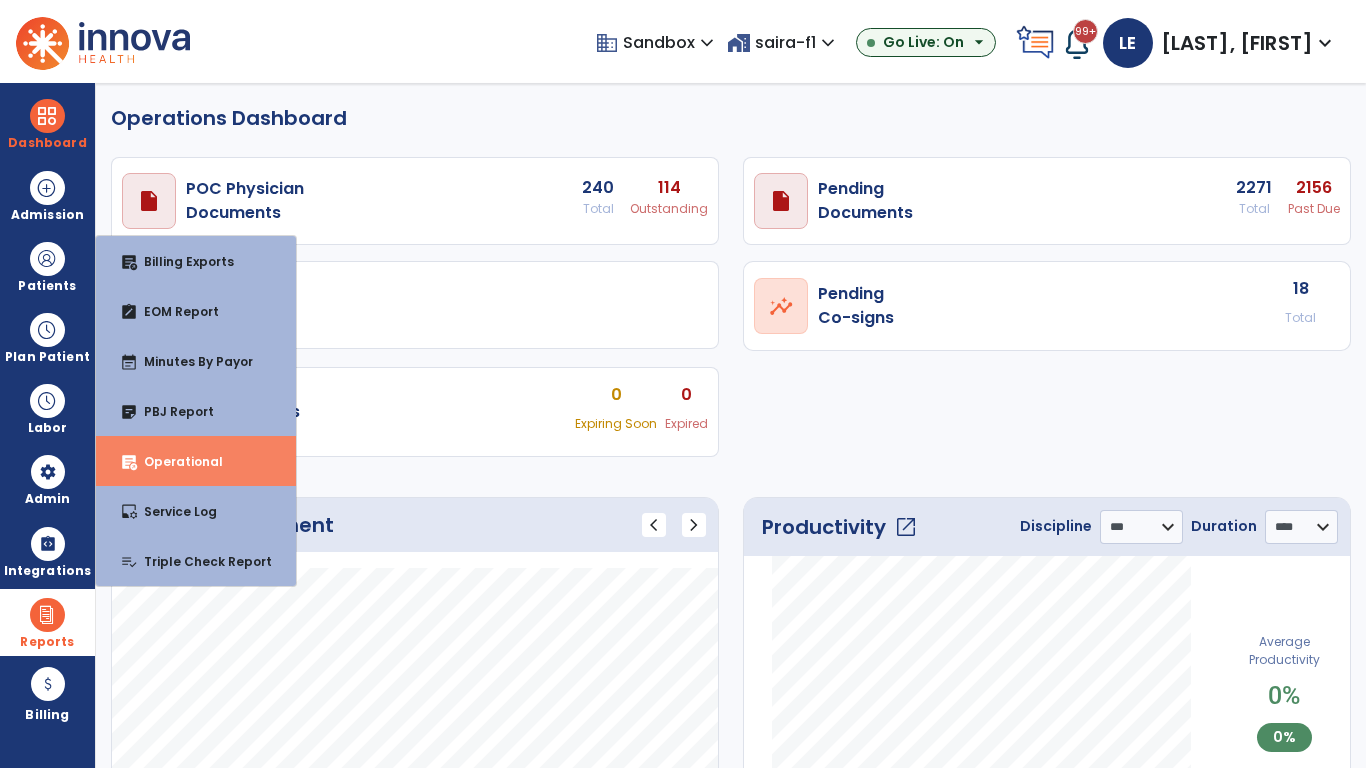 click on "Operational" at bounding box center (175, 461) 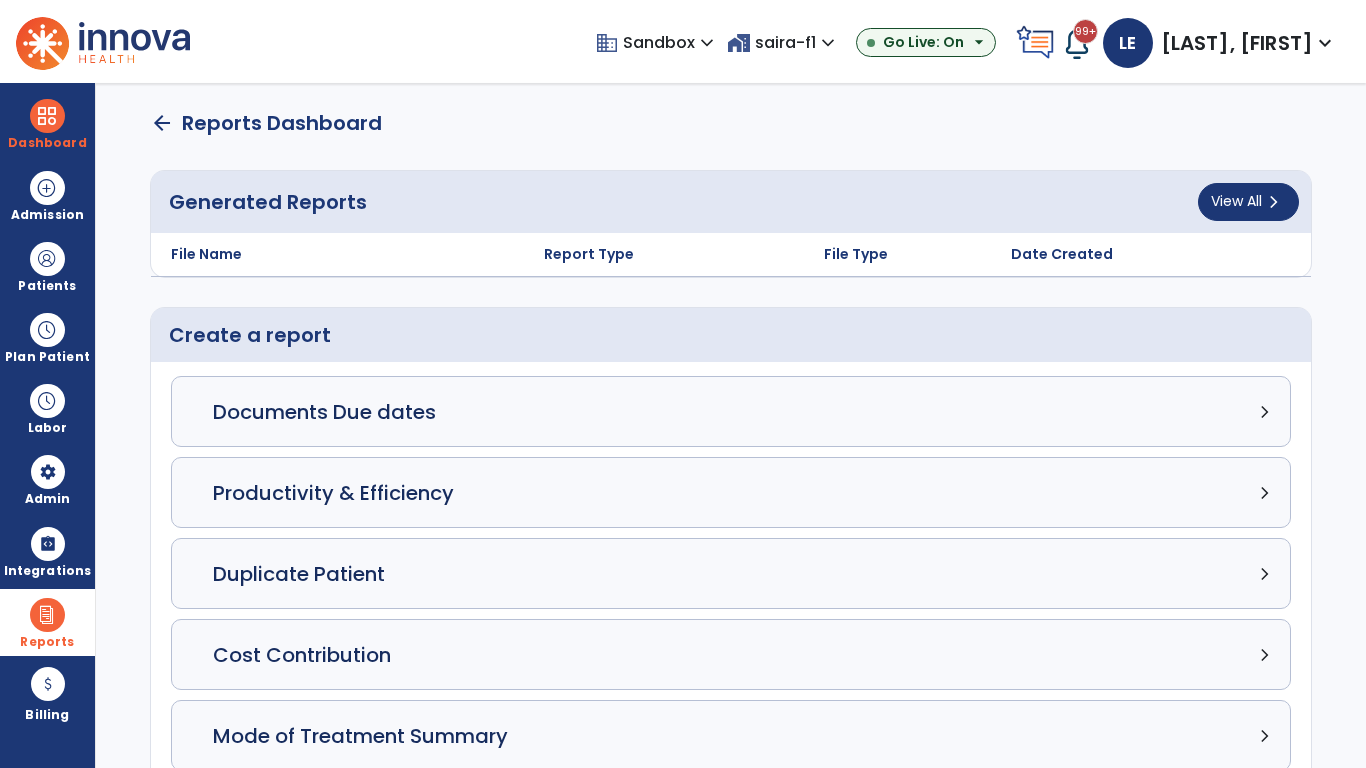 click on "Census Detail chevron_right" 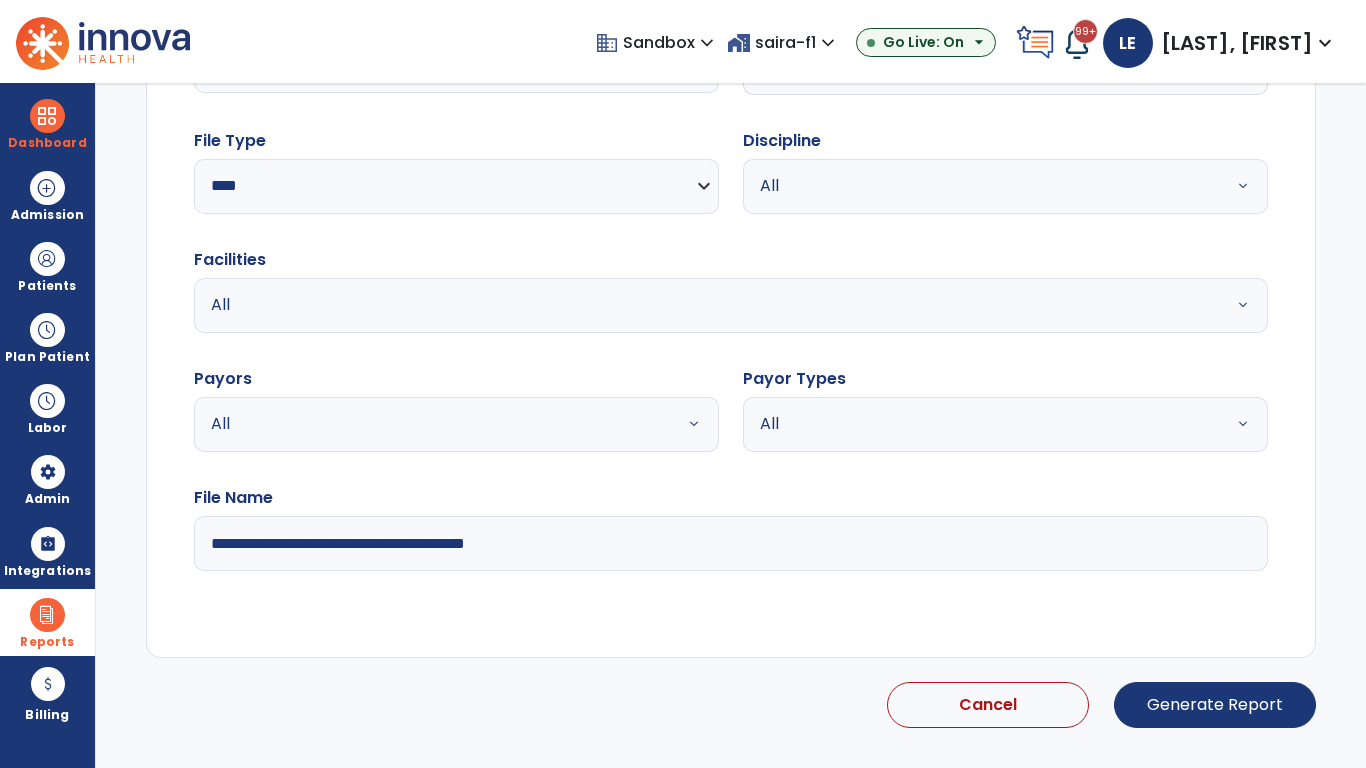 select on "*****" 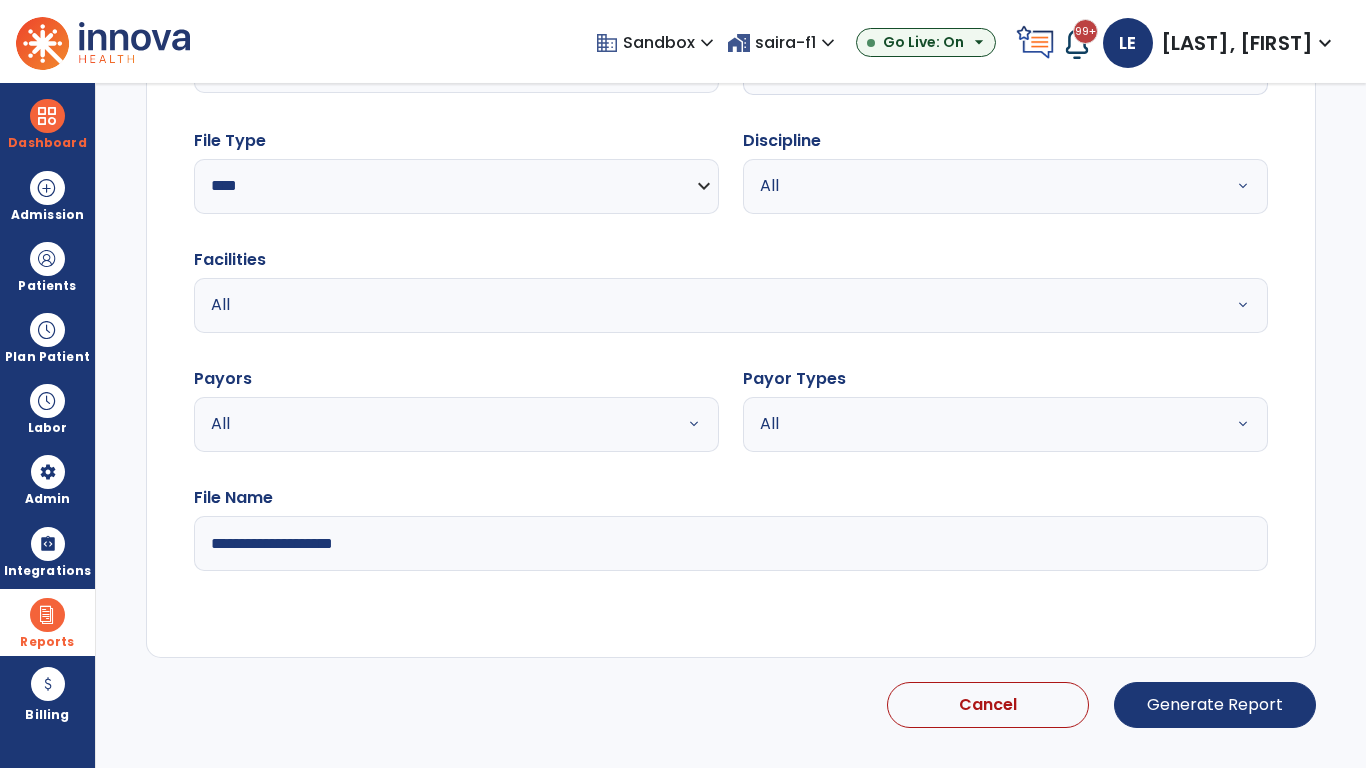 scroll, scrollTop: 192, scrollLeft: 0, axis: vertical 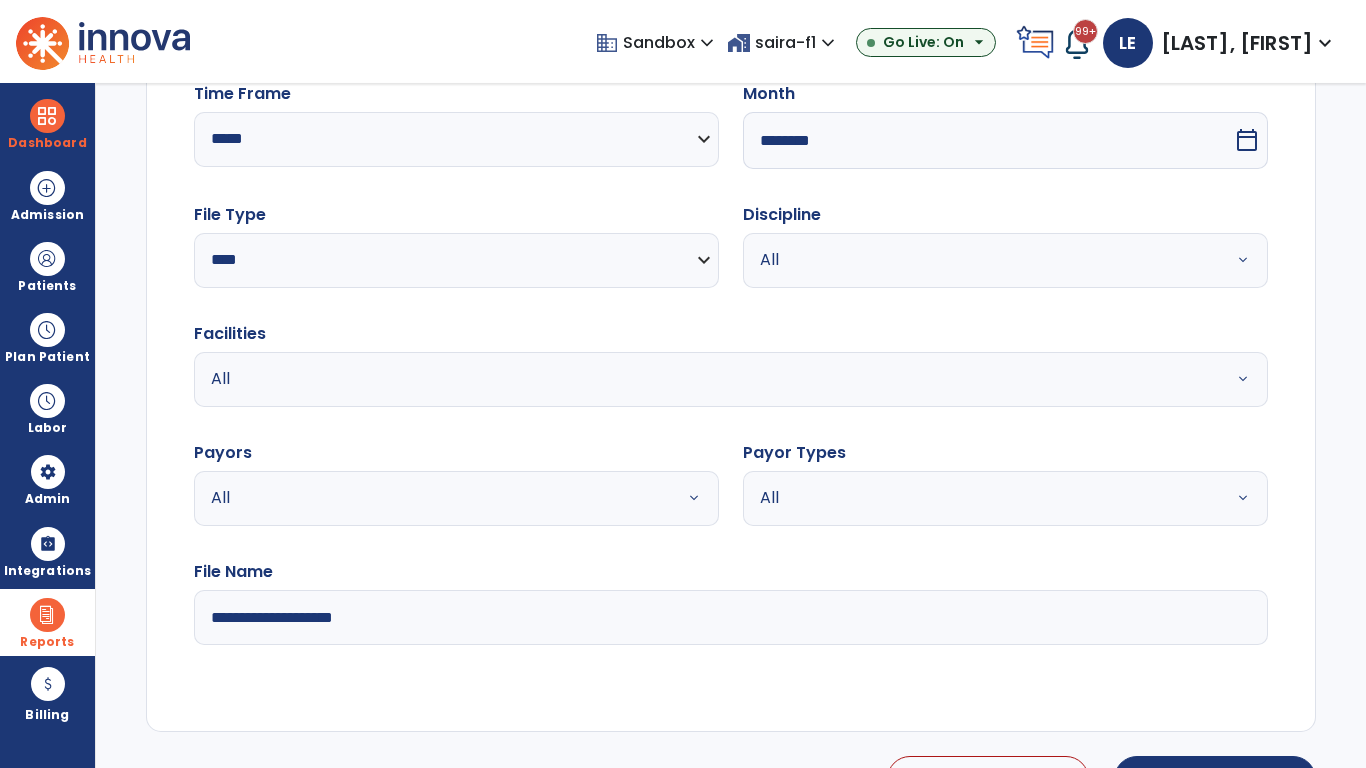 select on "*" 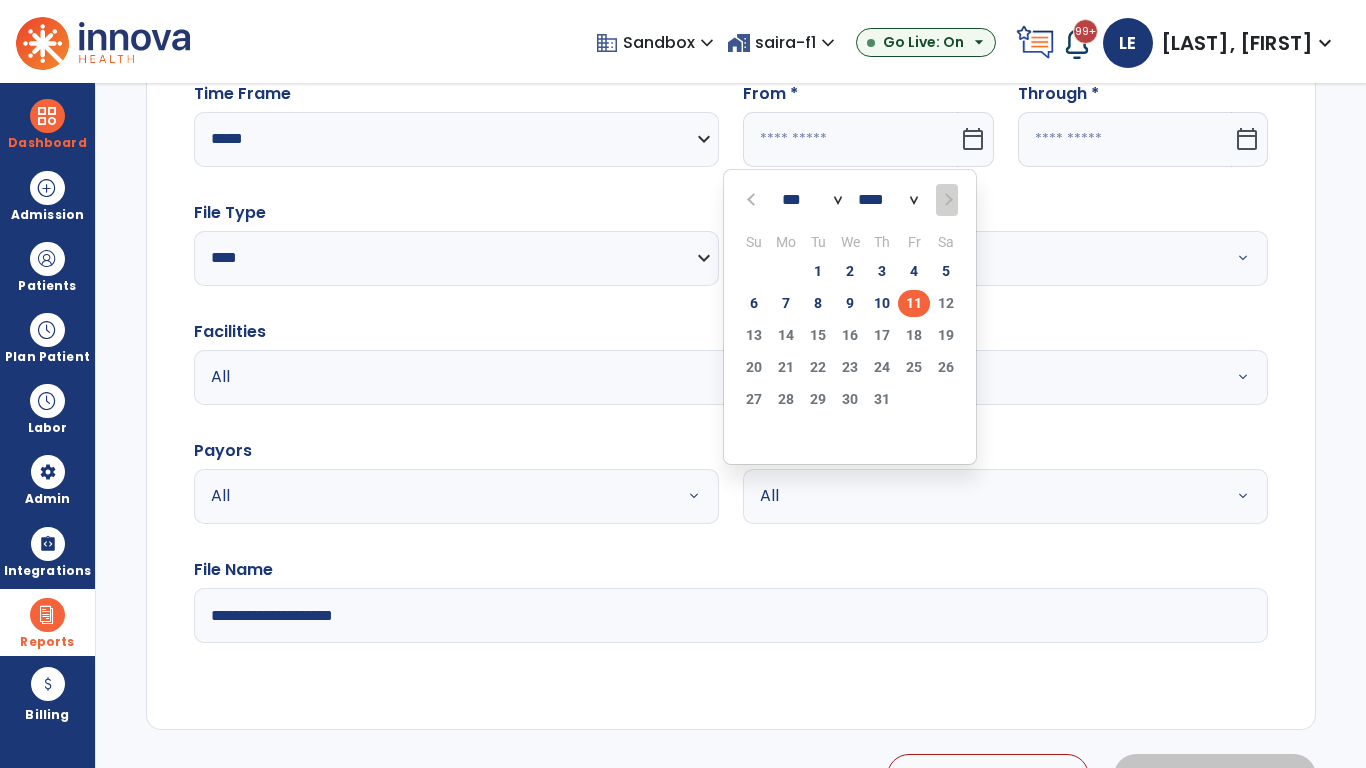 select on "****" 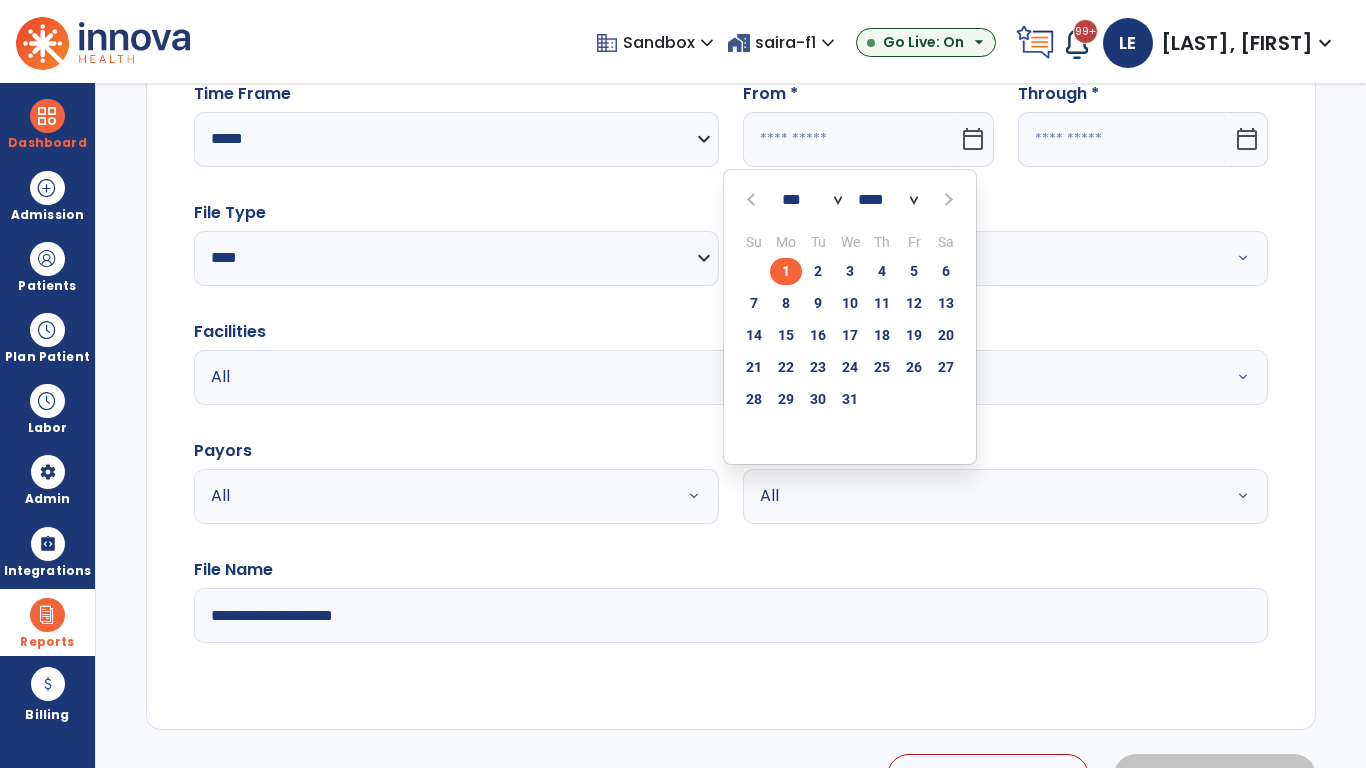 select on "**" 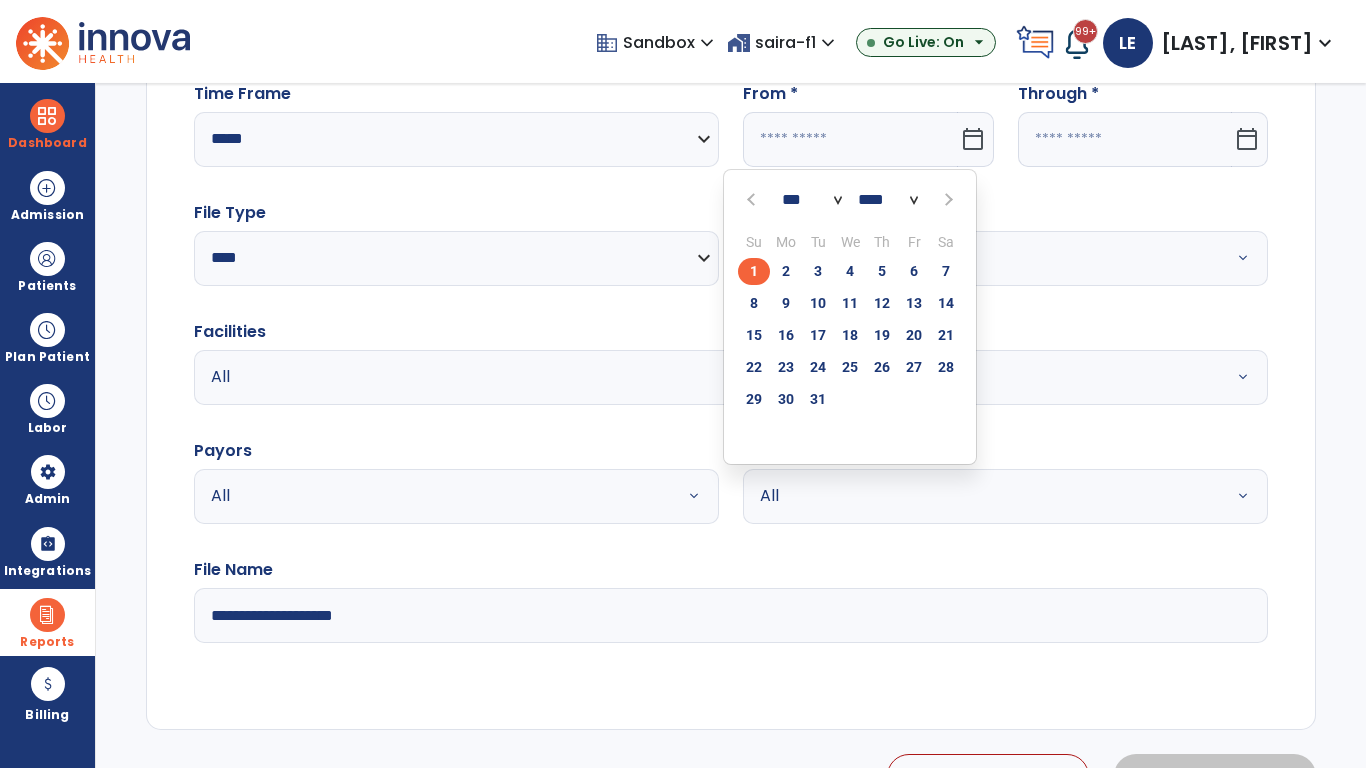 click on "1" 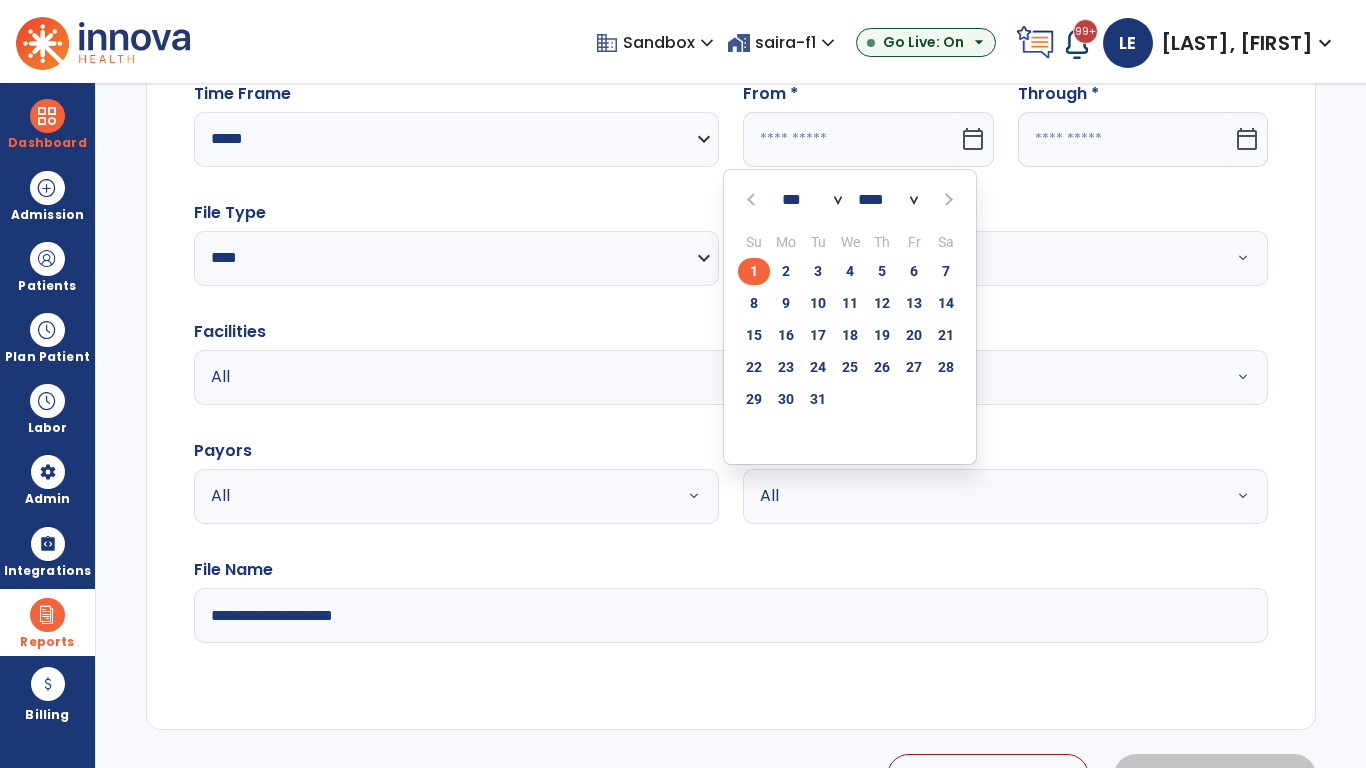 type on "**********" 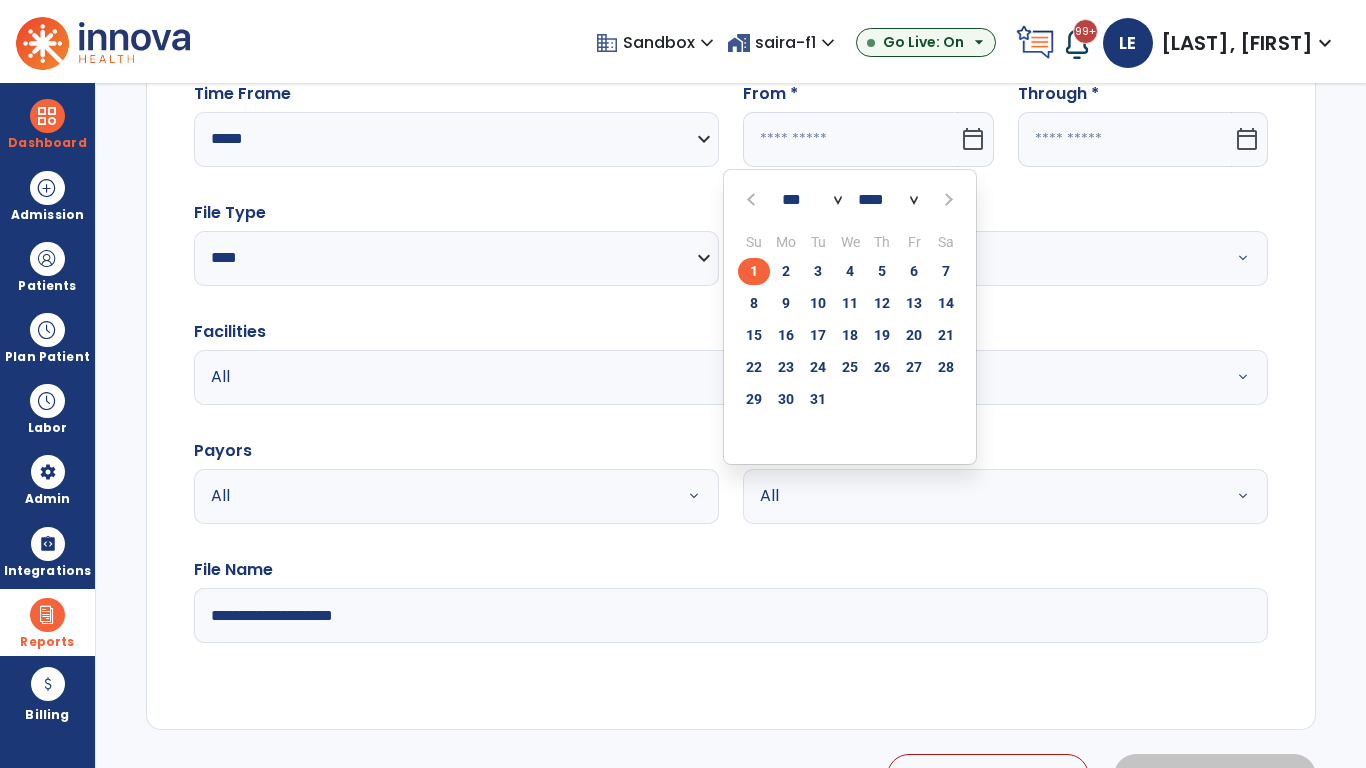 type on "*********" 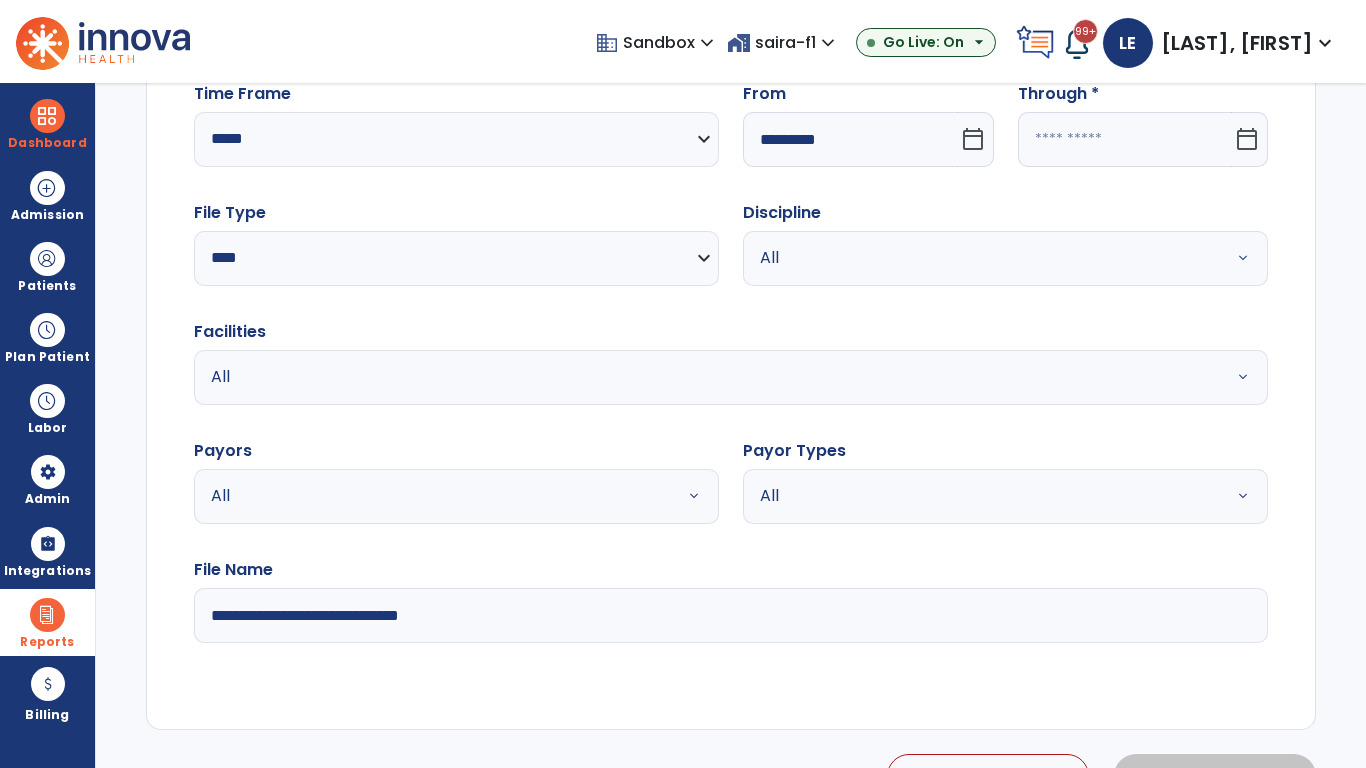 click 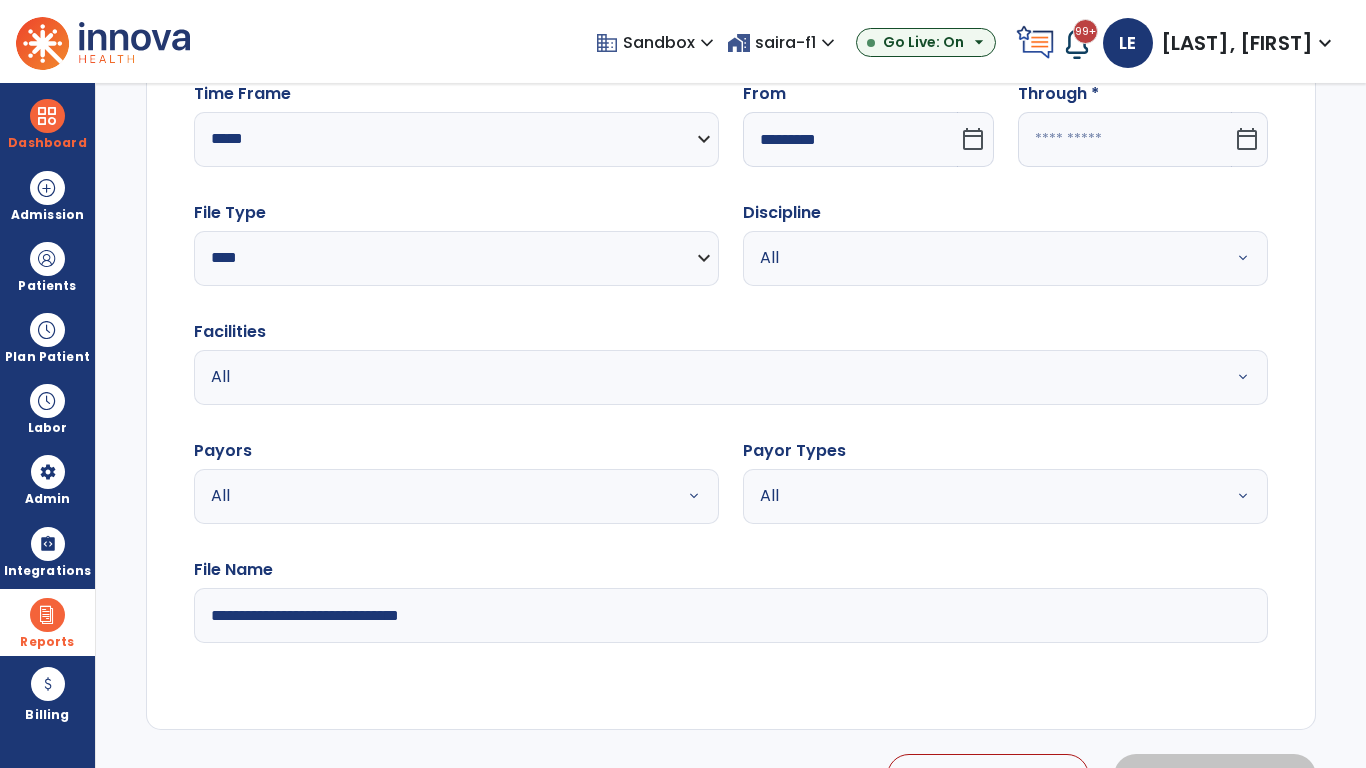 select on "*" 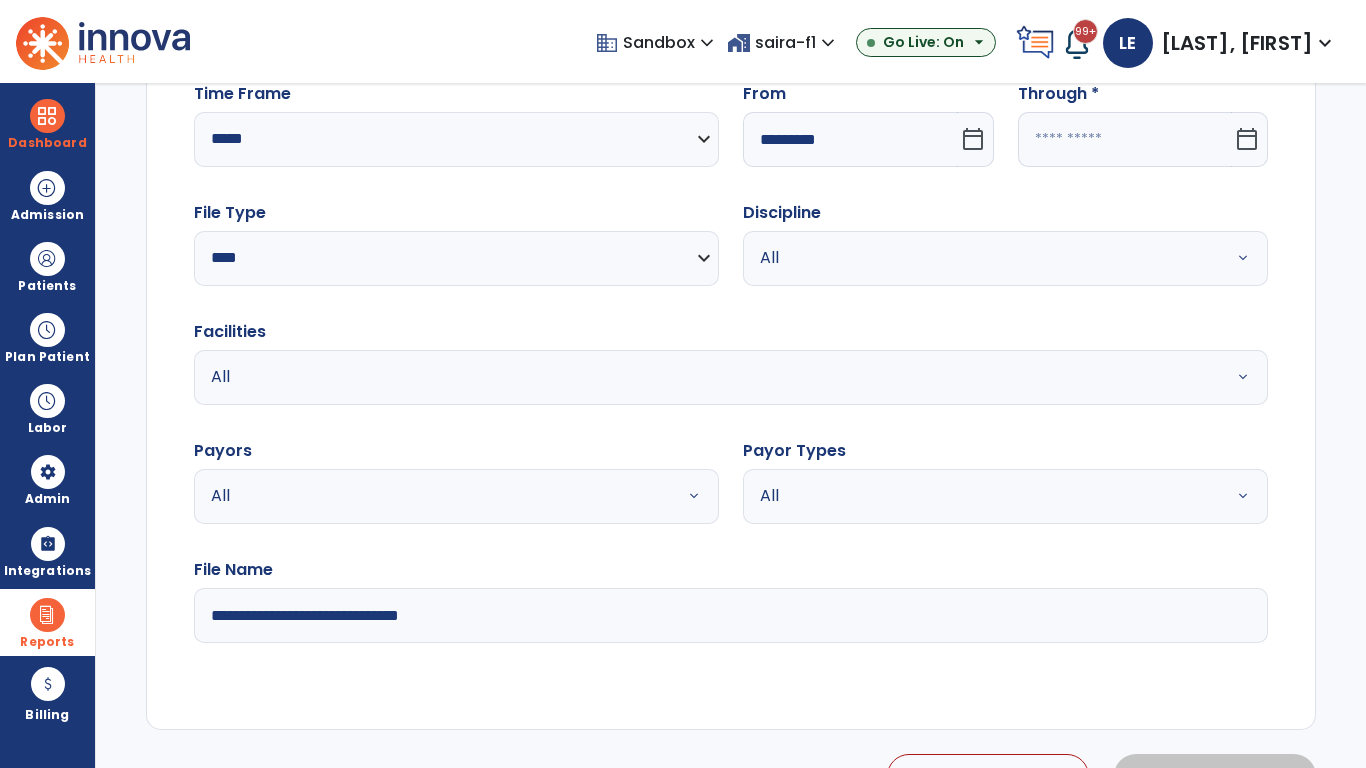 select on "****" 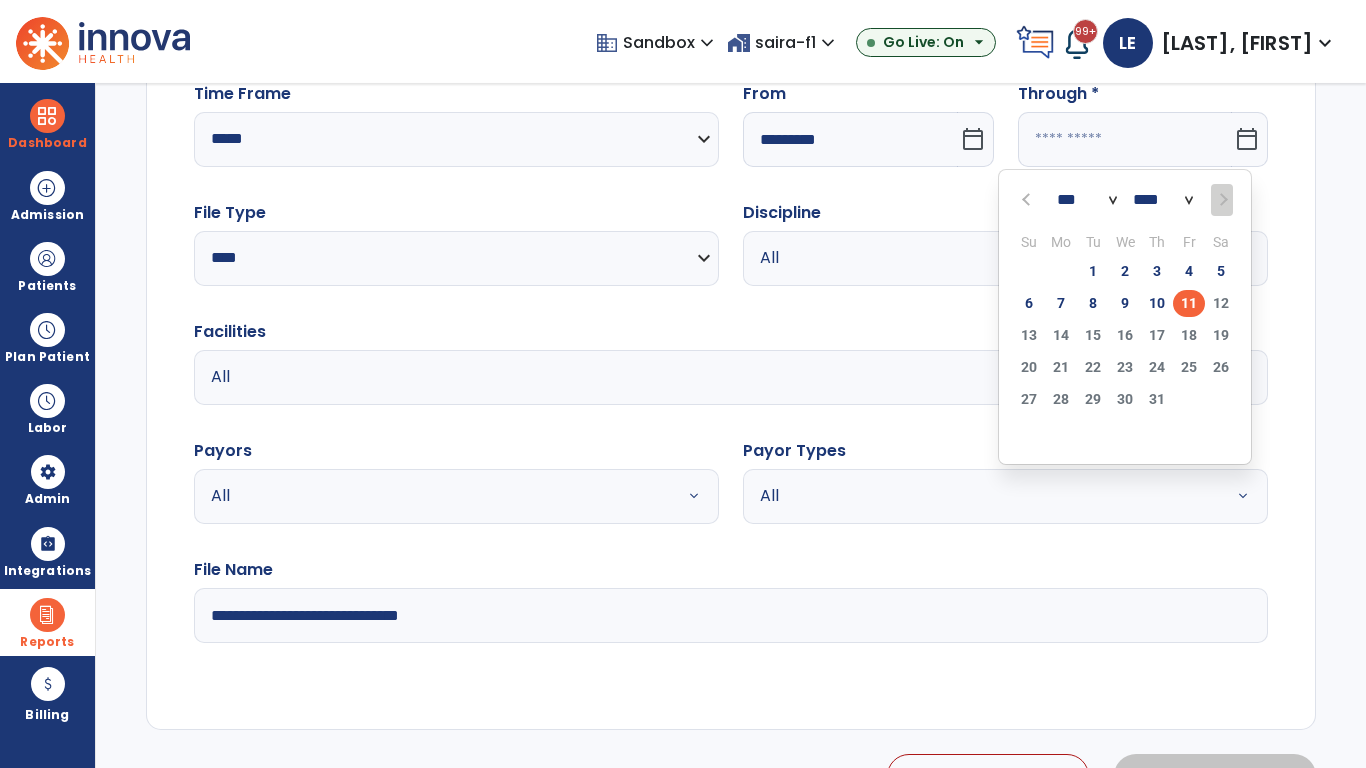 select on "*" 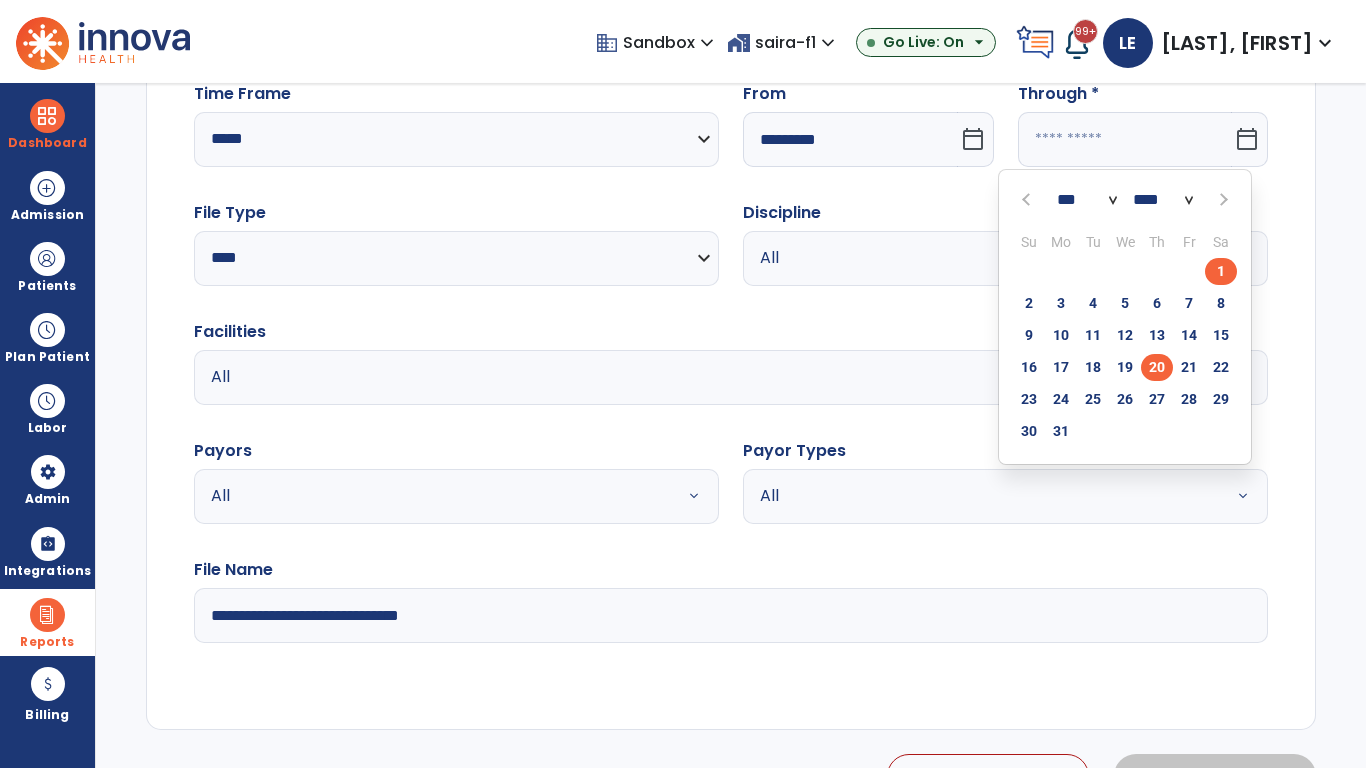 click on "20" 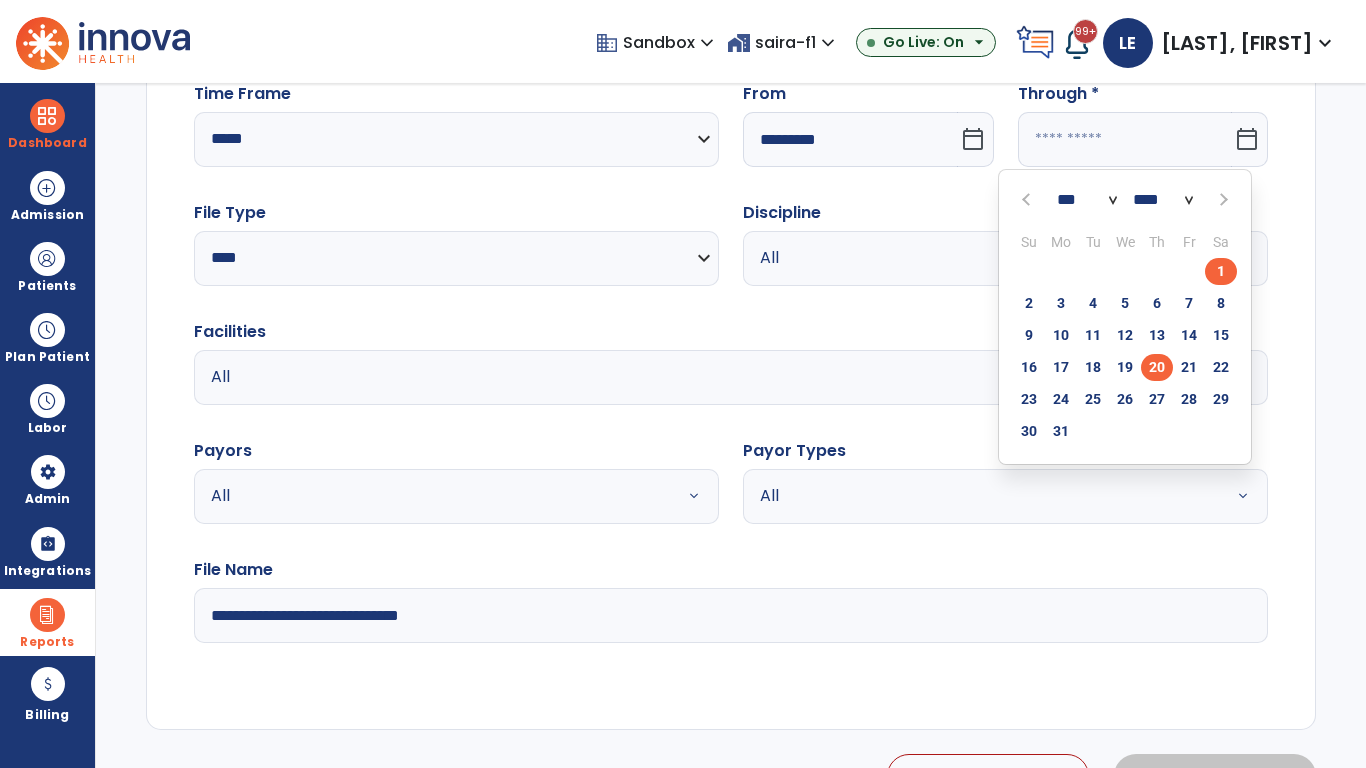 type on "**********" 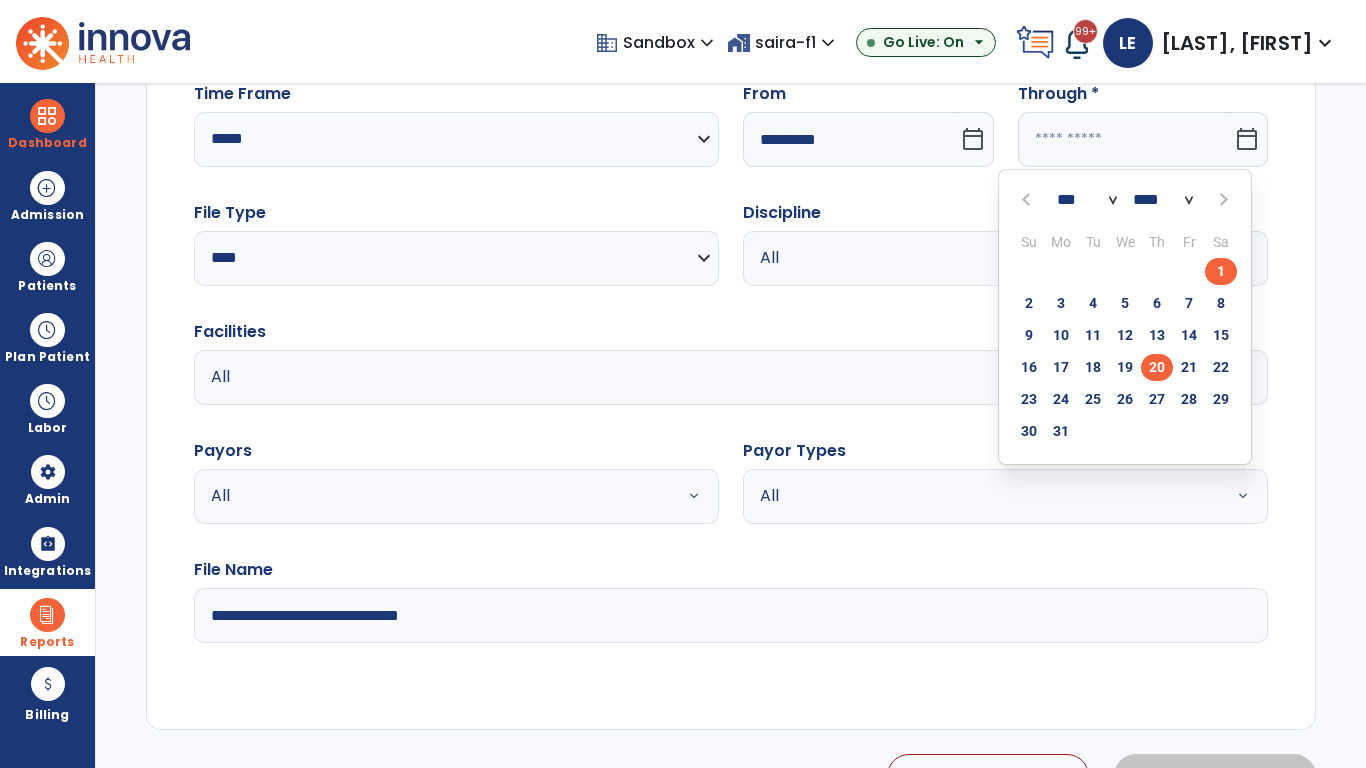 type on "*********" 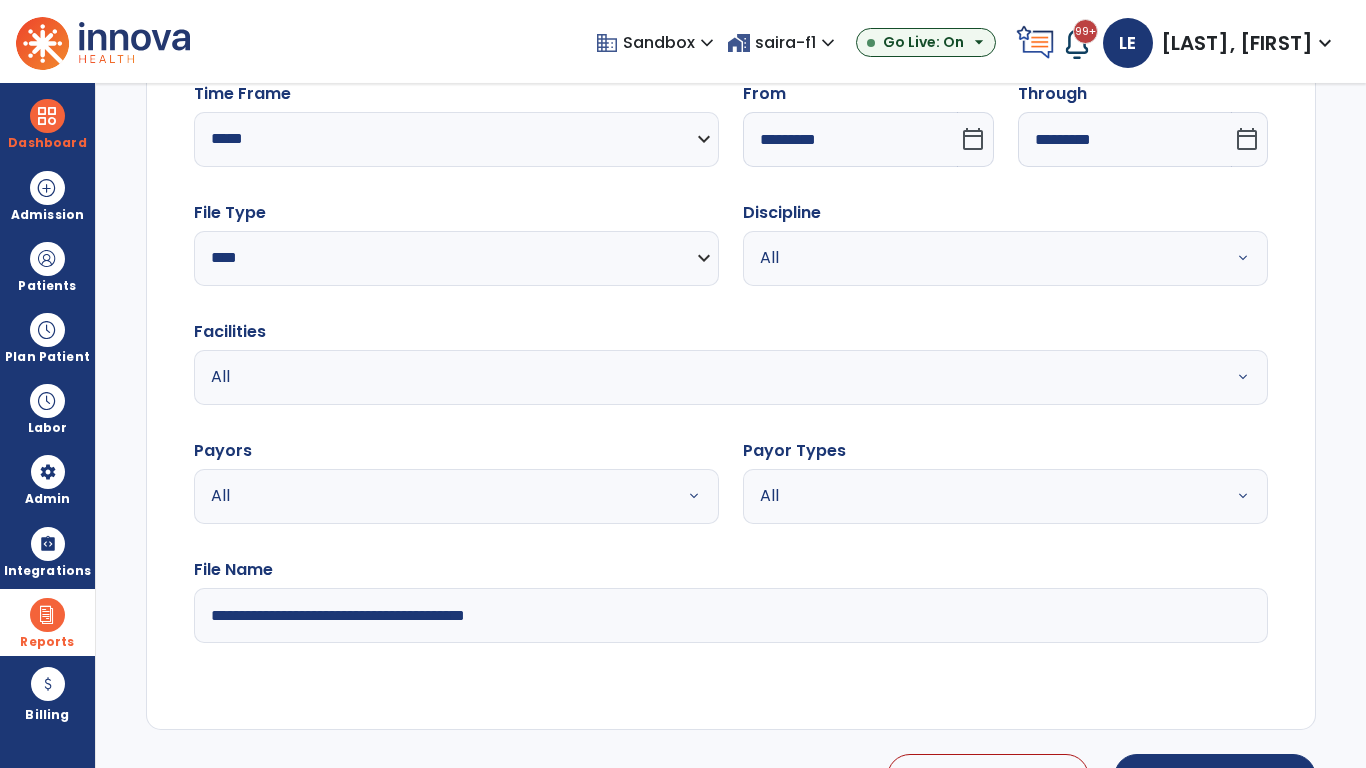 click on "All" at bounding box center [981, 258] 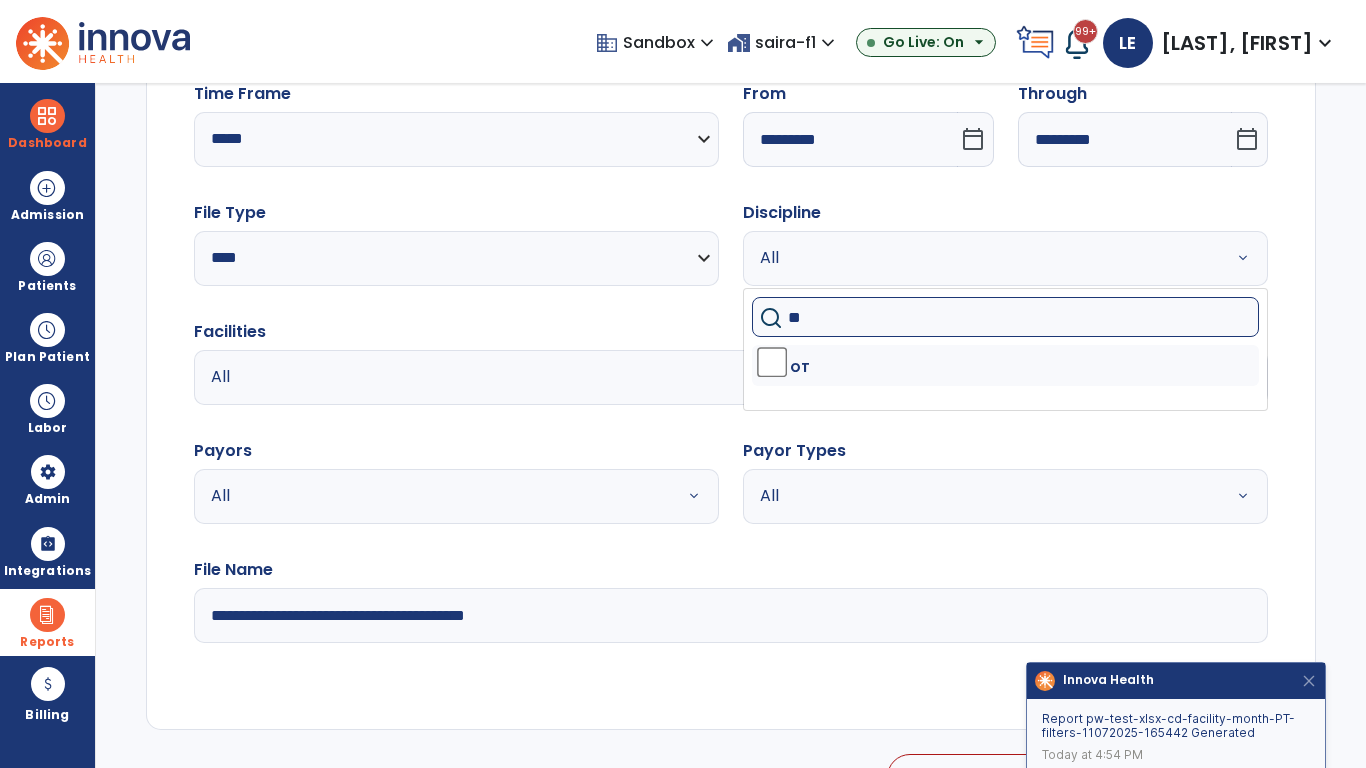 type on "**" 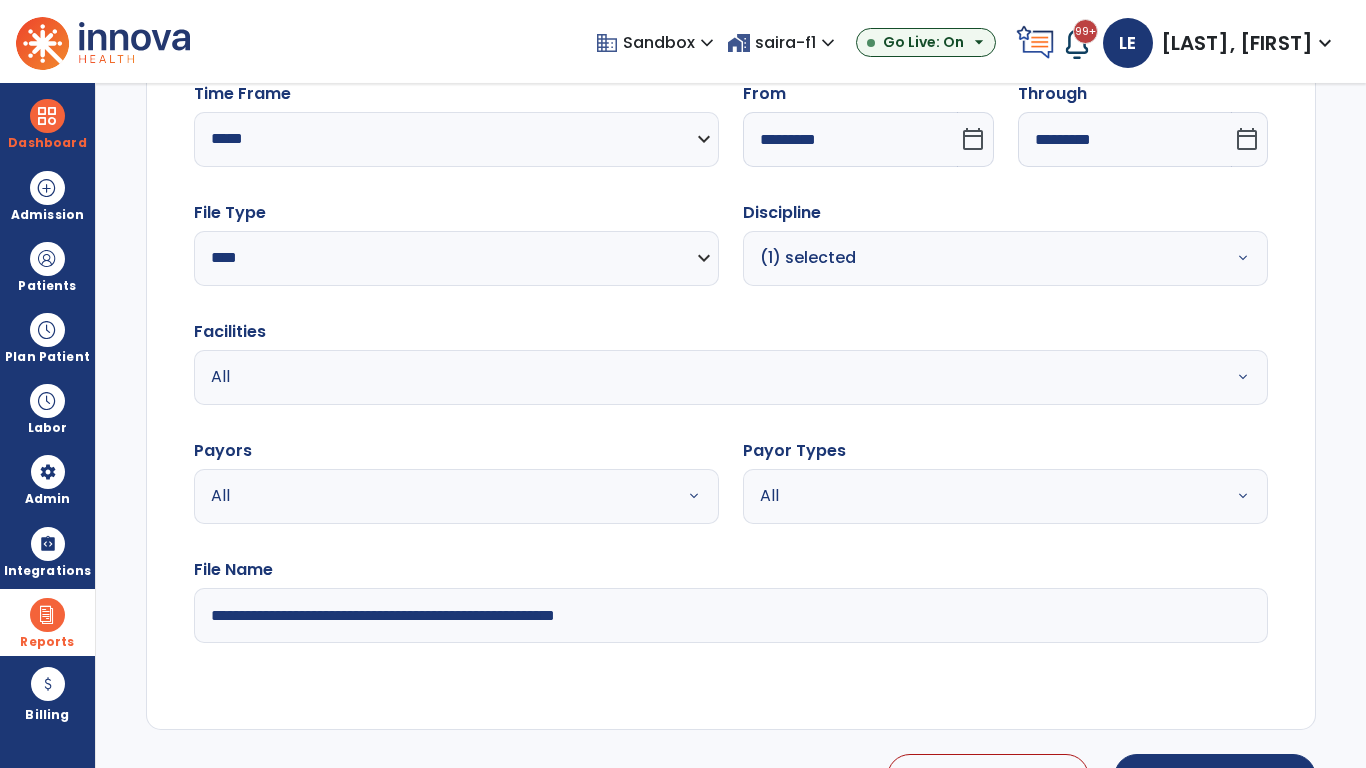 type on "**********" 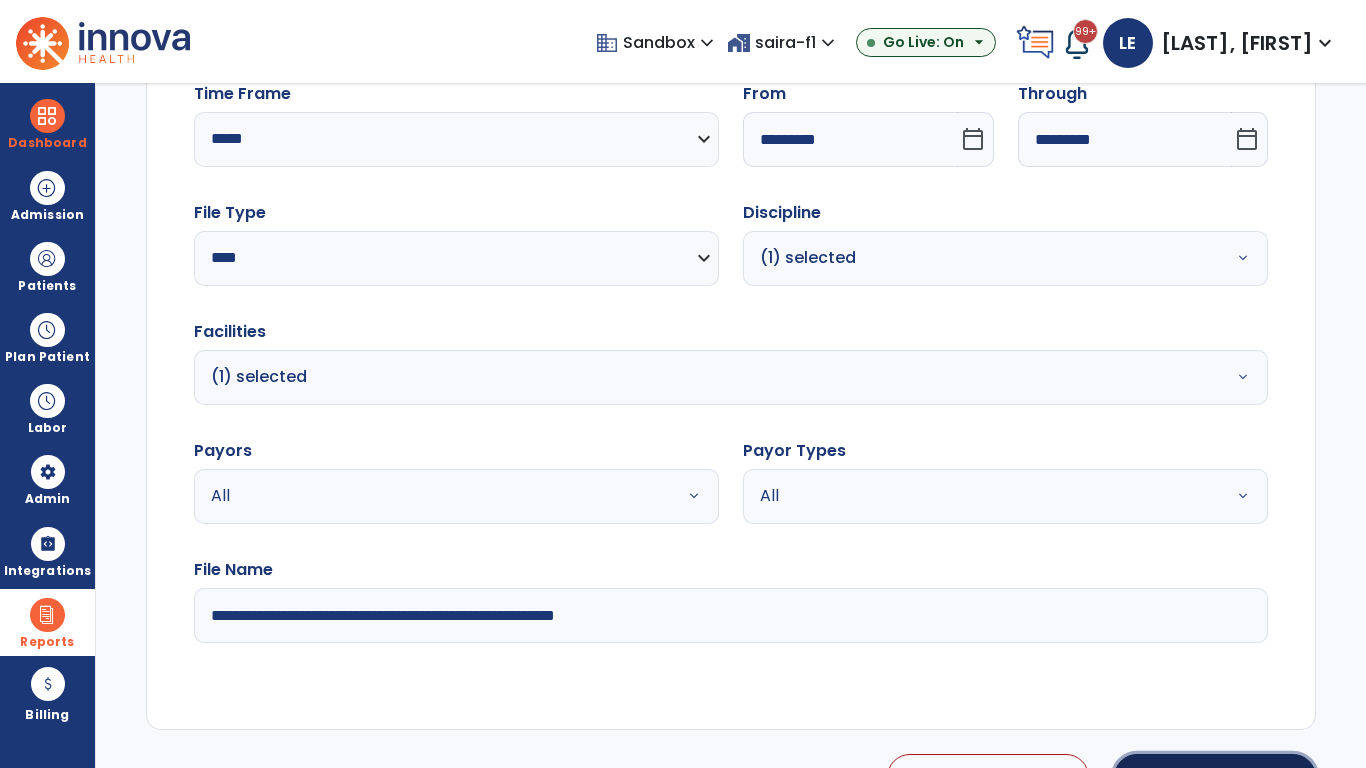 click on "Generate Report" 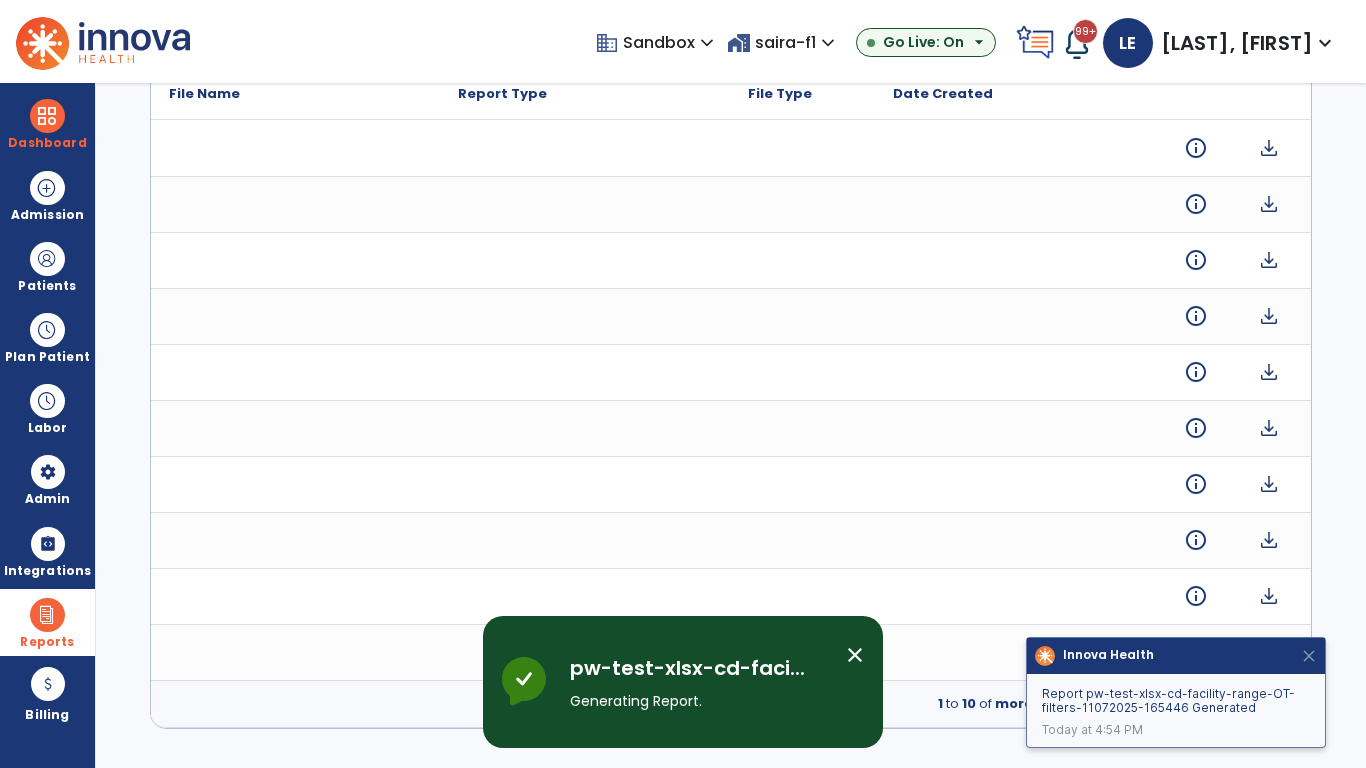 scroll, scrollTop: 0, scrollLeft: 0, axis: both 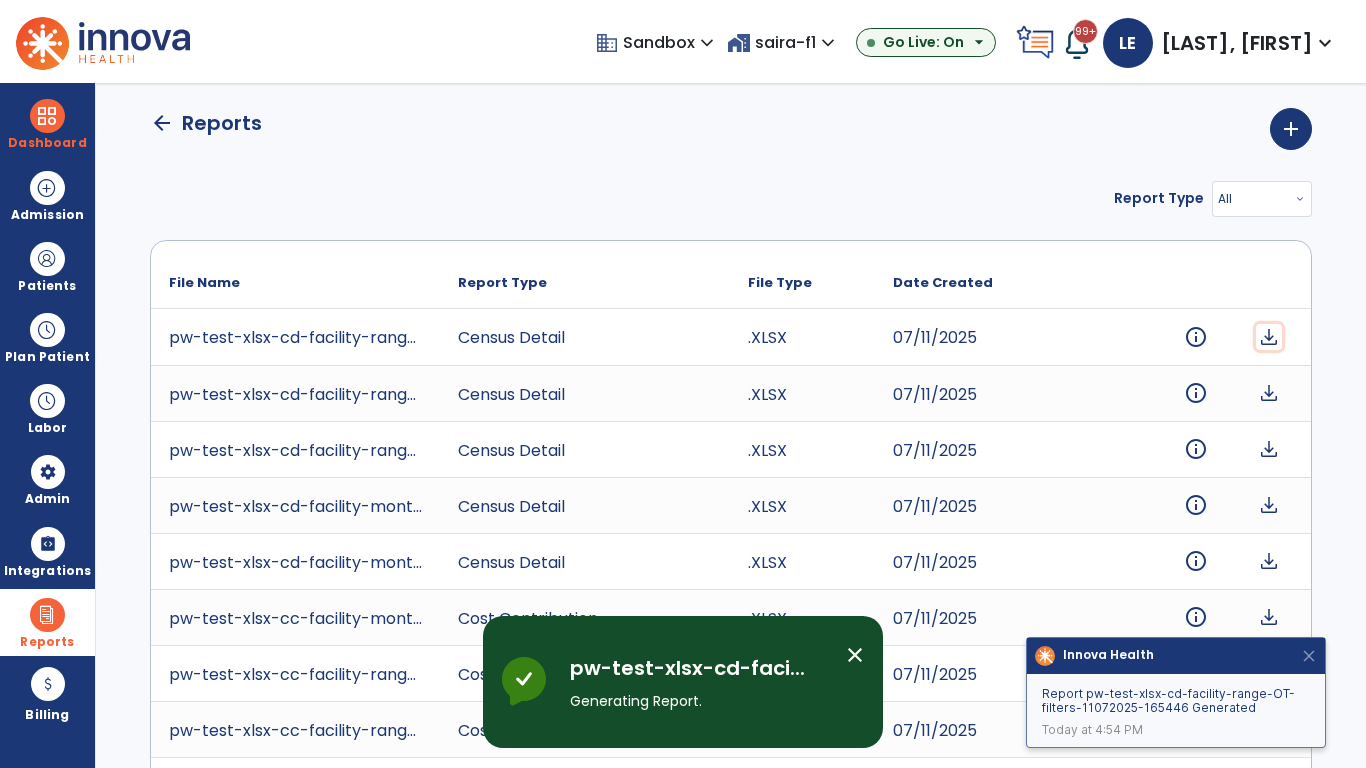 click on "download" 